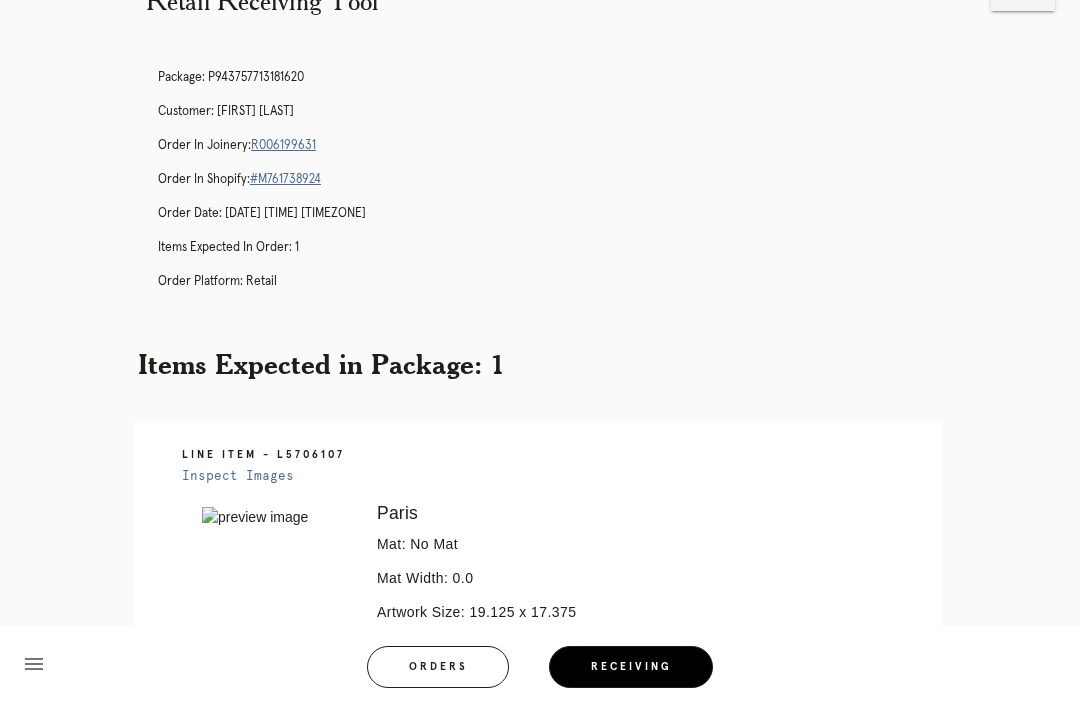 scroll, scrollTop: 0, scrollLeft: 0, axis: both 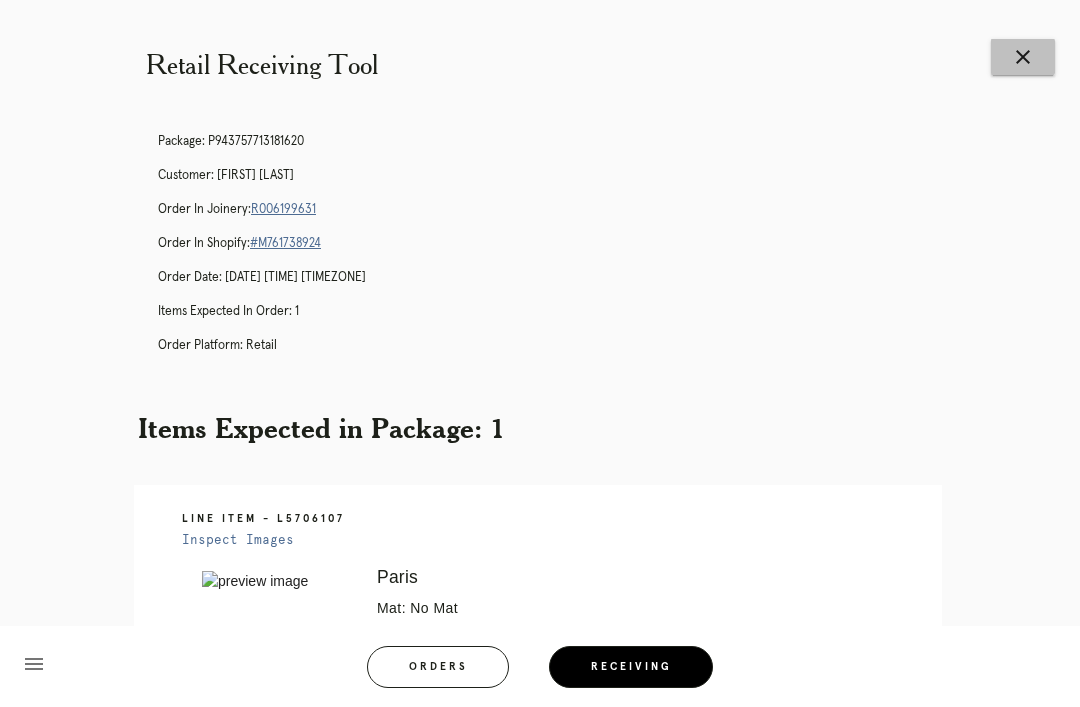 click on "close" at bounding box center (1023, 57) 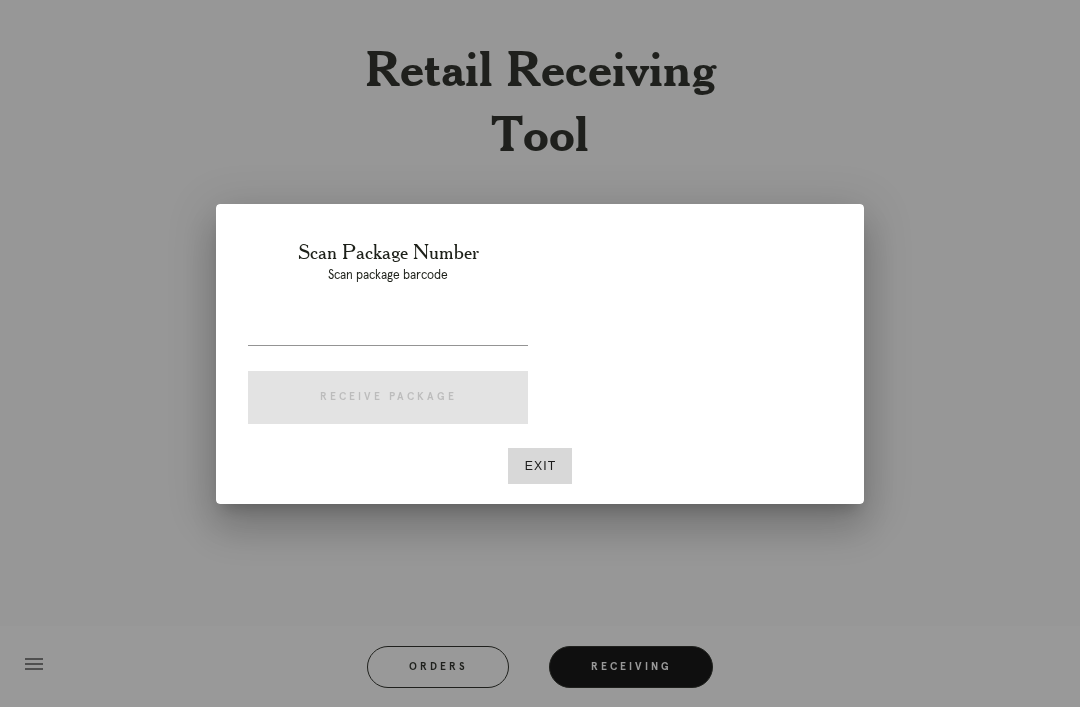 scroll, scrollTop: 0, scrollLeft: 0, axis: both 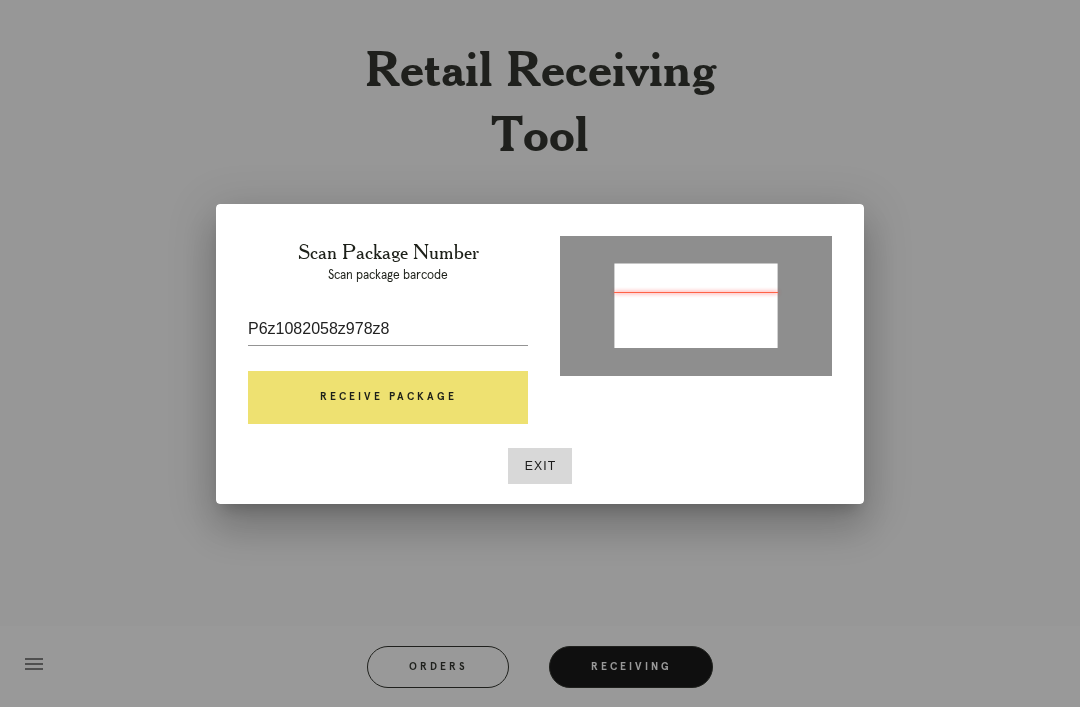 click on "Receive Package" at bounding box center [388, 398] 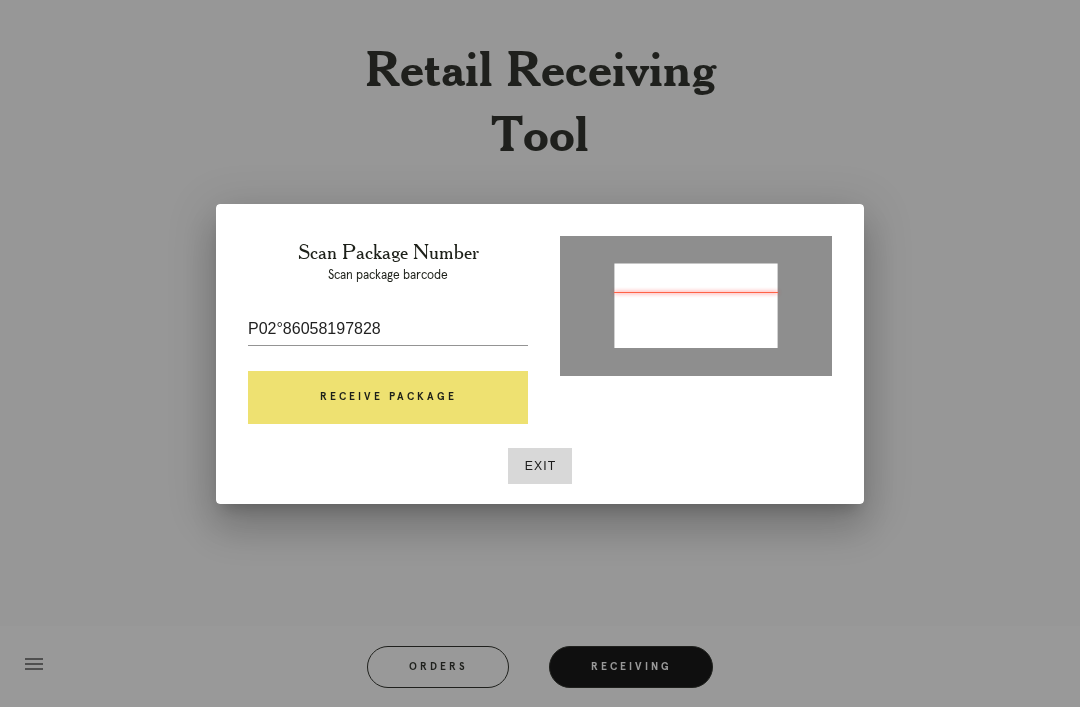 click on "Receive Package" at bounding box center [388, 398] 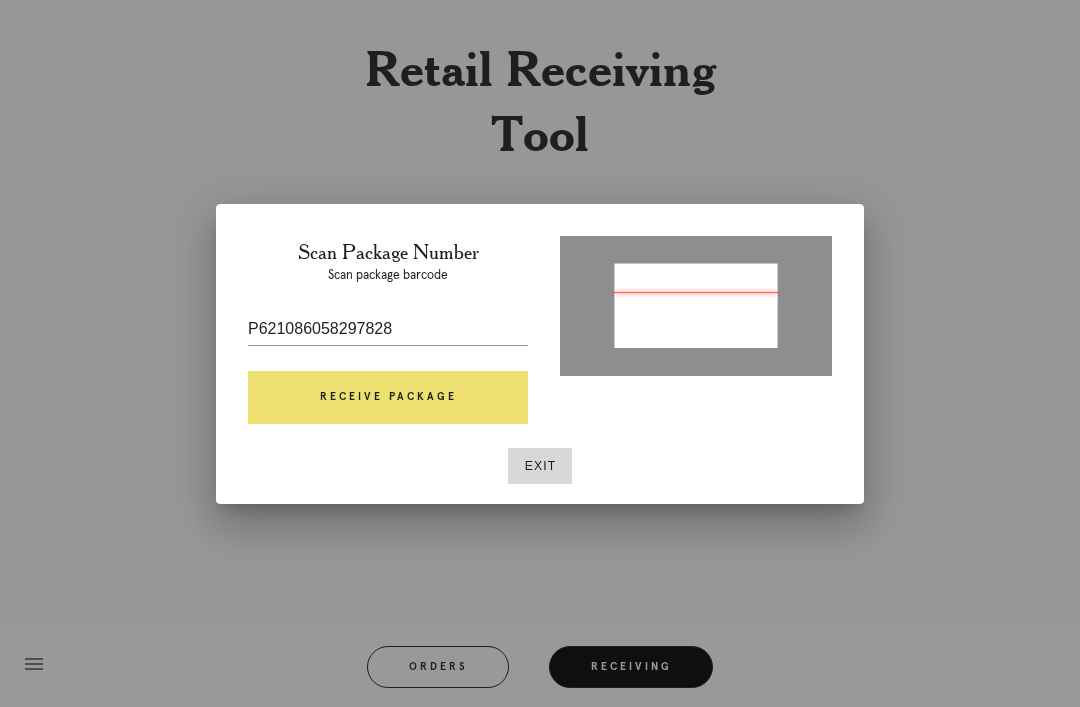 click on "Receive Package" at bounding box center [388, 398] 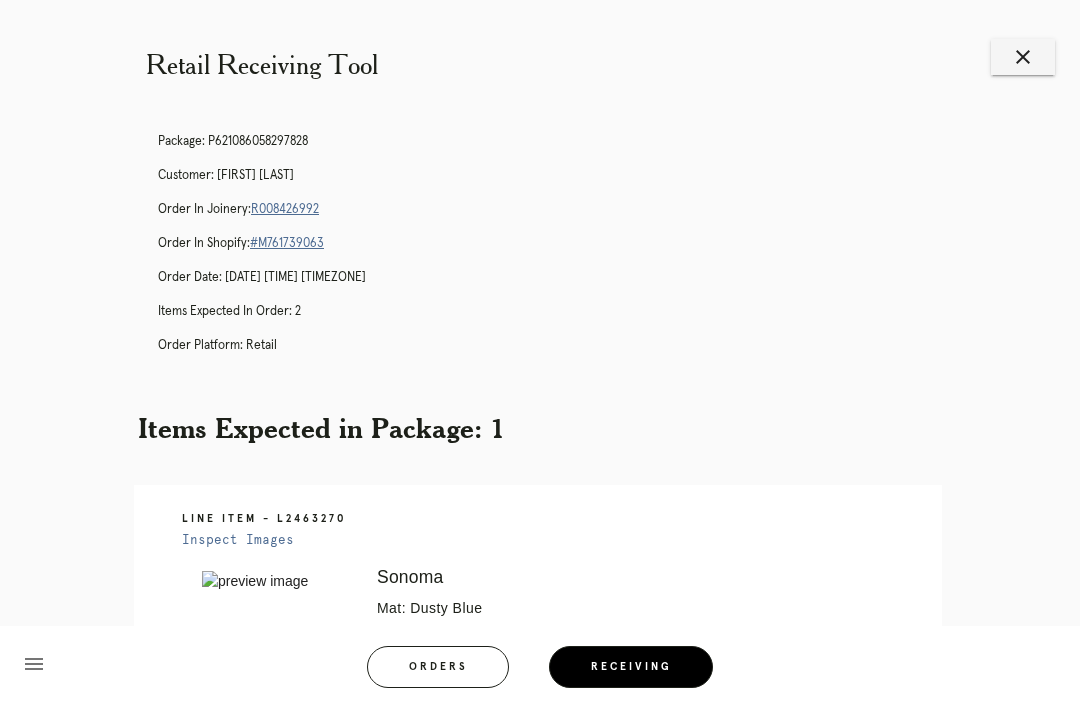 click on "menu
Orders
Receiving
Logged in as:   bianca.williford@framebridge.com   Suburban Square
Logout" at bounding box center [540, 673] 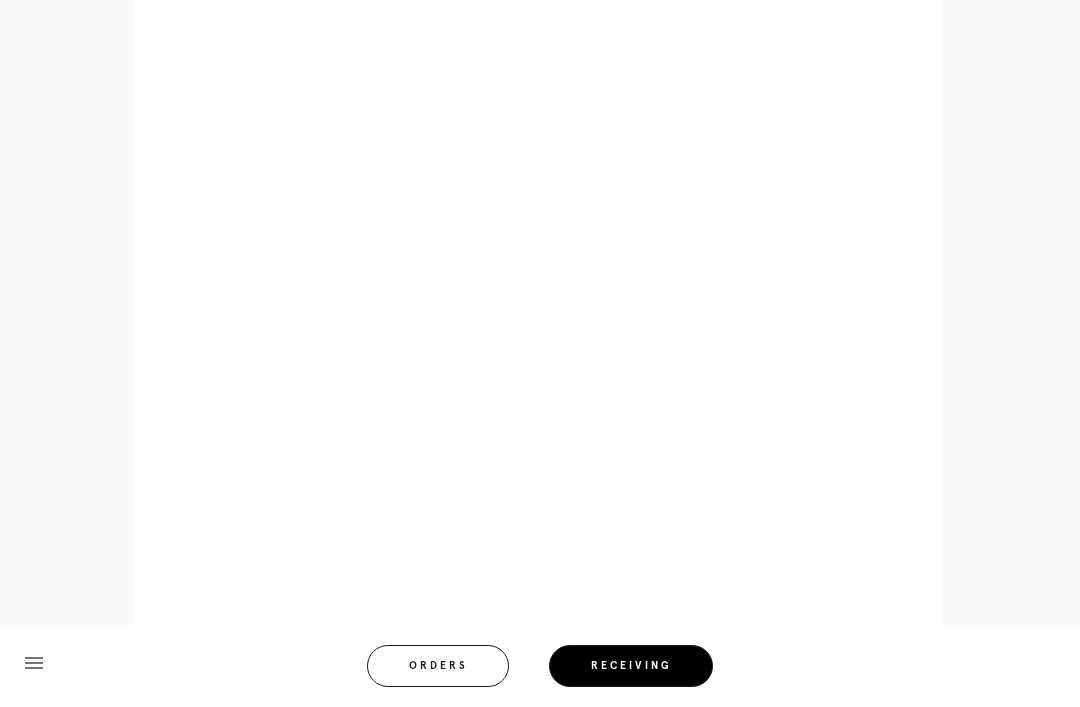 scroll, scrollTop: 858, scrollLeft: 0, axis: vertical 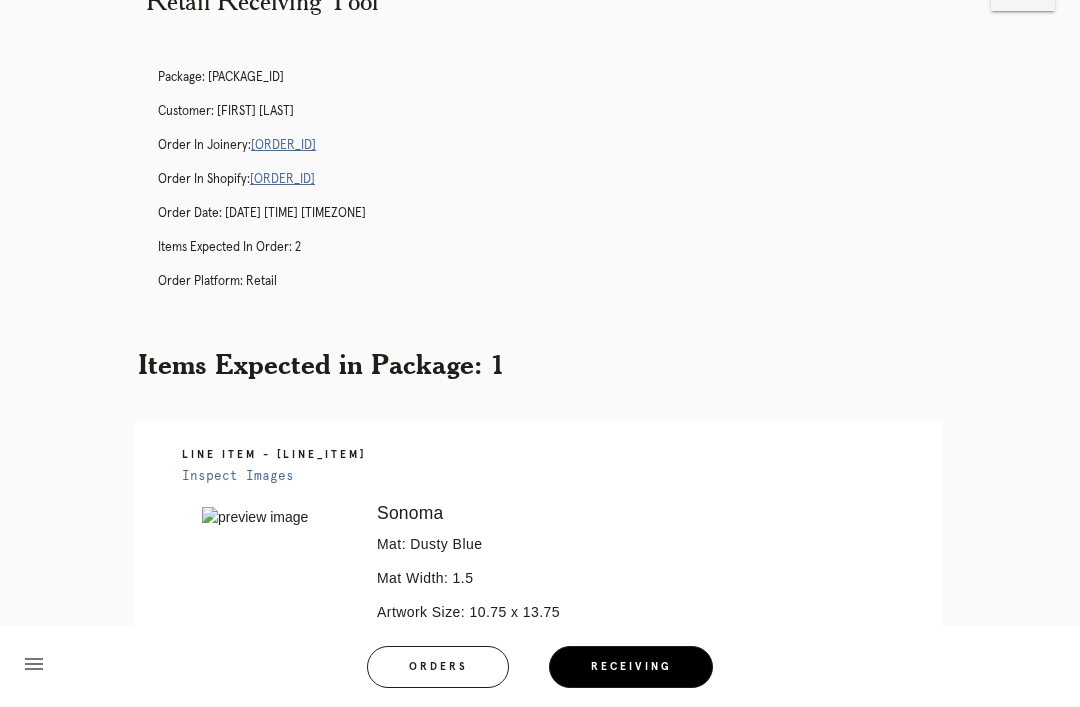 click on "Retail Receiving Tool   close   Package: [PACKAGE_ID]   Customer: [FIRST] [LAST]
Order in Joinery:
[ORDER_ID]
Order in Shopify:
[ORDER_ID]
Order Date:
[DATE]  [TIME] [TIMEZONE]
Items Expected in Order: 2   Order Platform: retail     Items Expected in Package:  1
Line Item - [LINE_ITEM]
Inspect Images
Error retreiving frame spec #[SPEC_ID]
[CITY]
Mat: Dusty Blue
Mat Width: 1.5
Artwork Size:
10.75
x
13.75
Frame Size:
15
x
18
Conveyance: shipped
Hanging Hardware: Corner Brackets & Large Sticker
Ready for Pickup
menu
Orders
Receiving
Logged in as:   [EMAIL]   [CITY] Square" at bounding box center [540, 482] 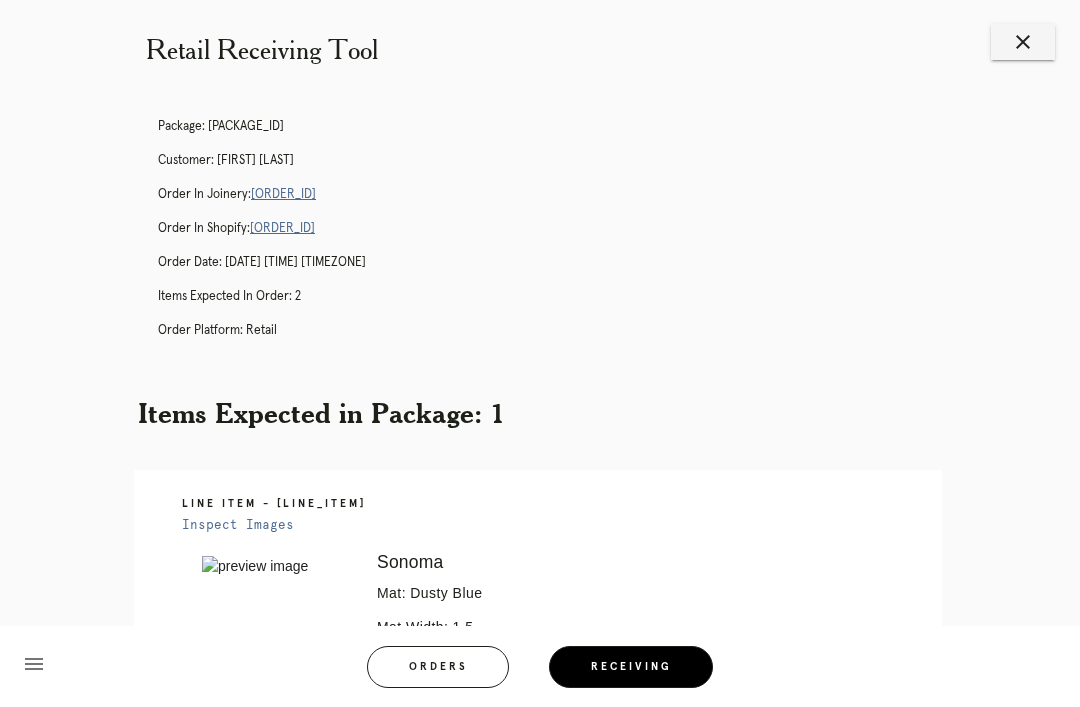 scroll, scrollTop: 0, scrollLeft: 0, axis: both 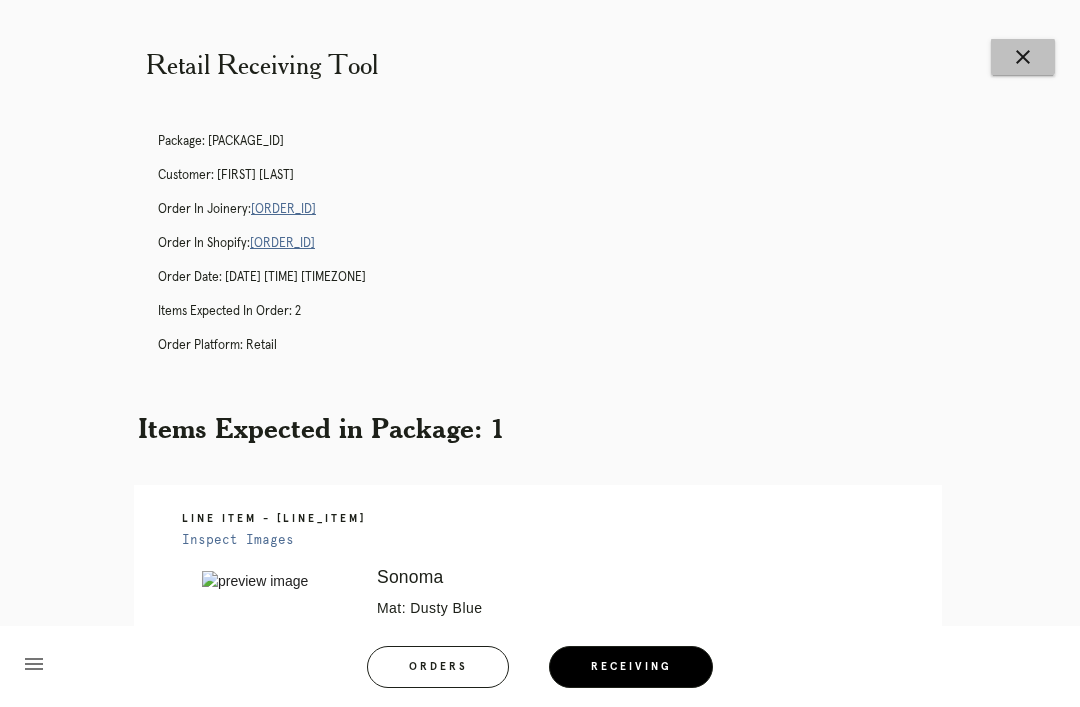 click on "close" at bounding box center (1023, 57) 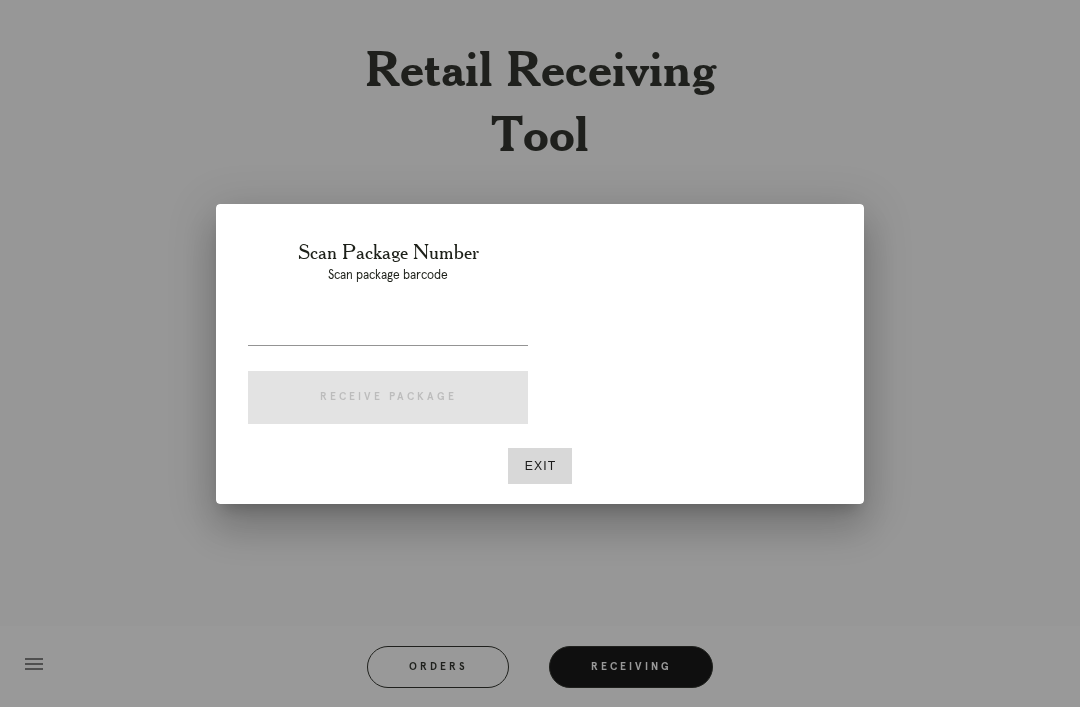 scroll, scrollTop: 0, scrollLeft: 0, axis: both 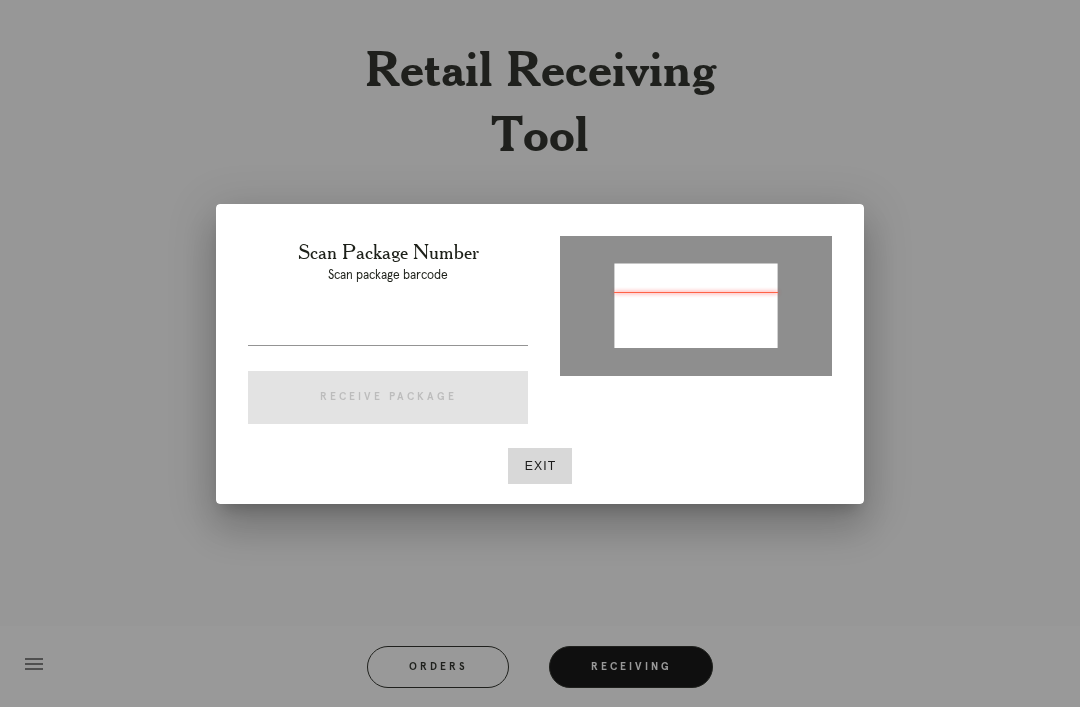 type on "P821955324499956" 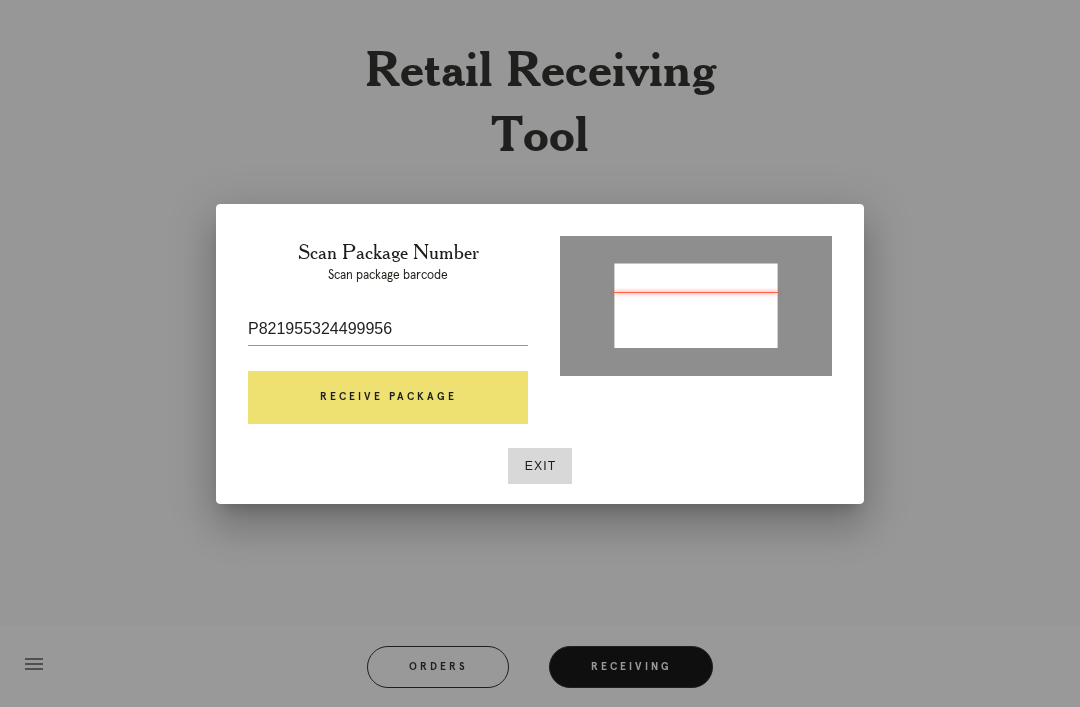 click on "Receive Package" at bounding box center (388, 398) 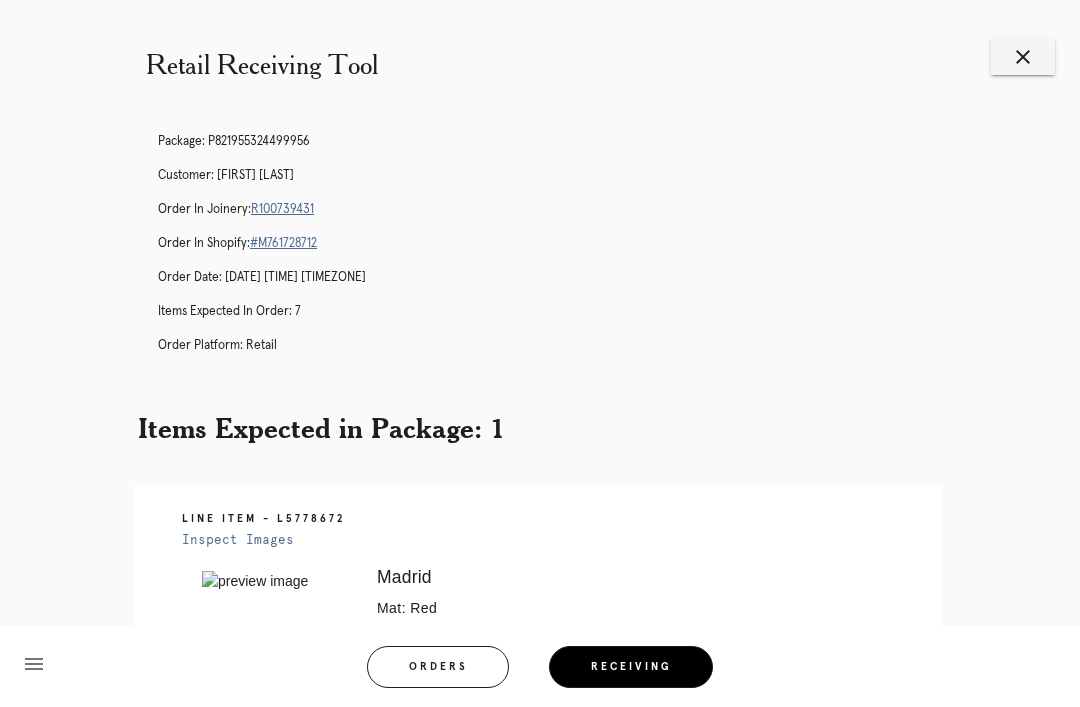 click on "R100739431" at bounding box center [282, 209] 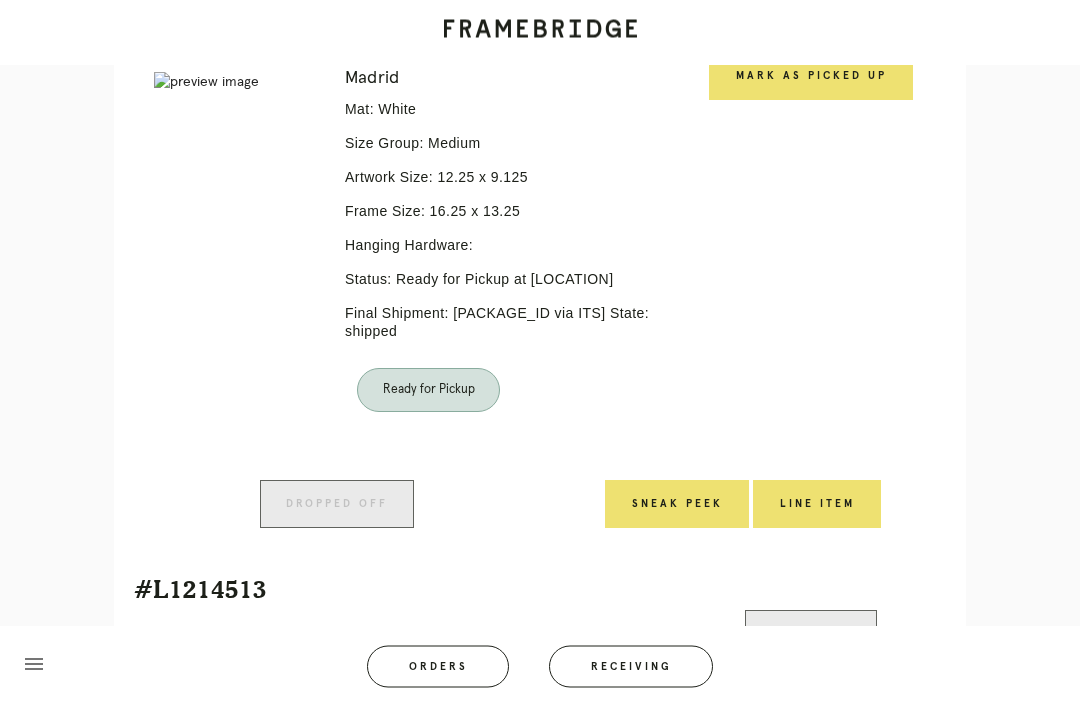 scroll, scrollTop: 341, scrollLeft: 0, axis: vertical 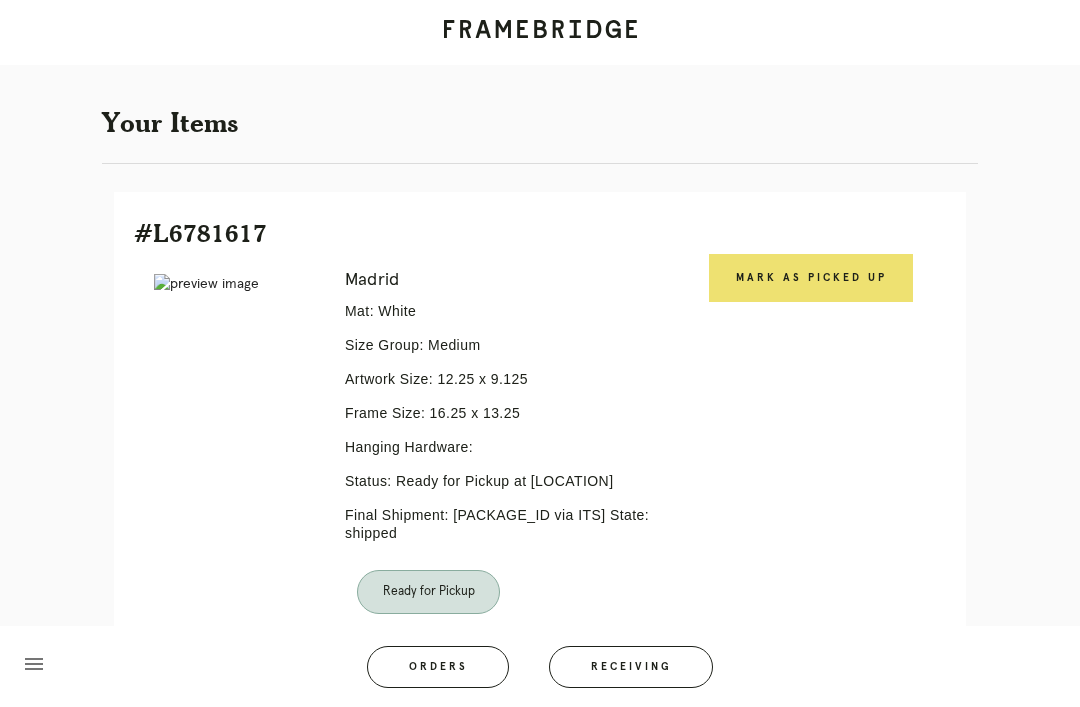 click on "Mark as Picked Up" at bounding box center [811, 278] 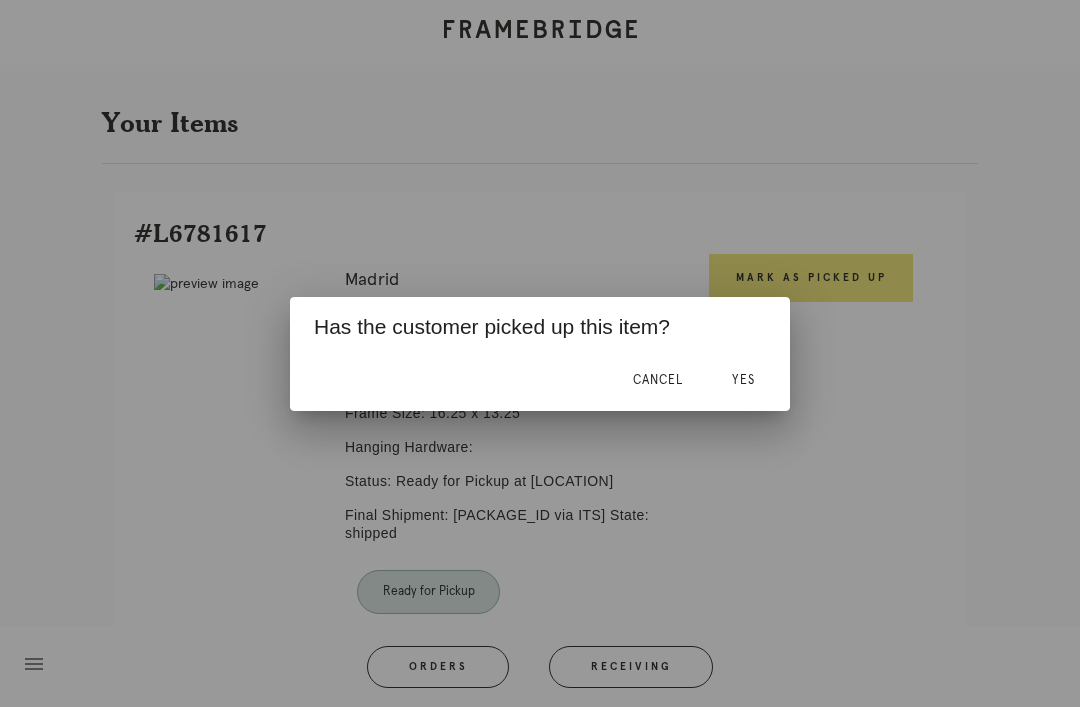 click on "Yes" at bounding box center (743, 381) 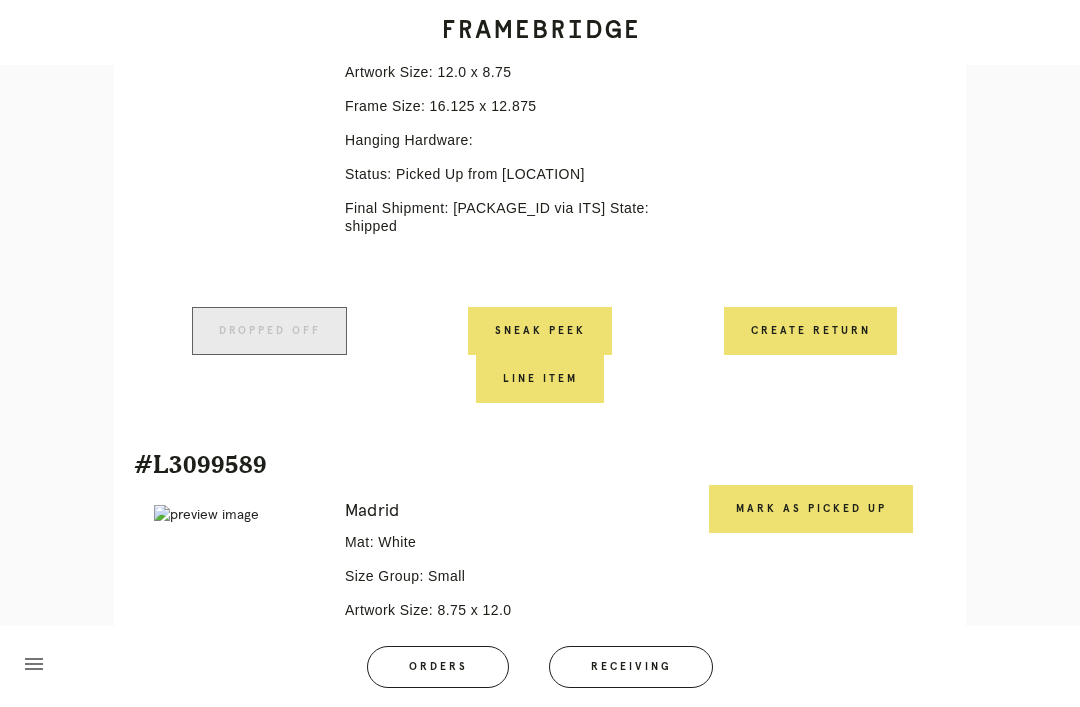 scroll, scrollTop: 1250, scrollLeft: 0, axis: vertical 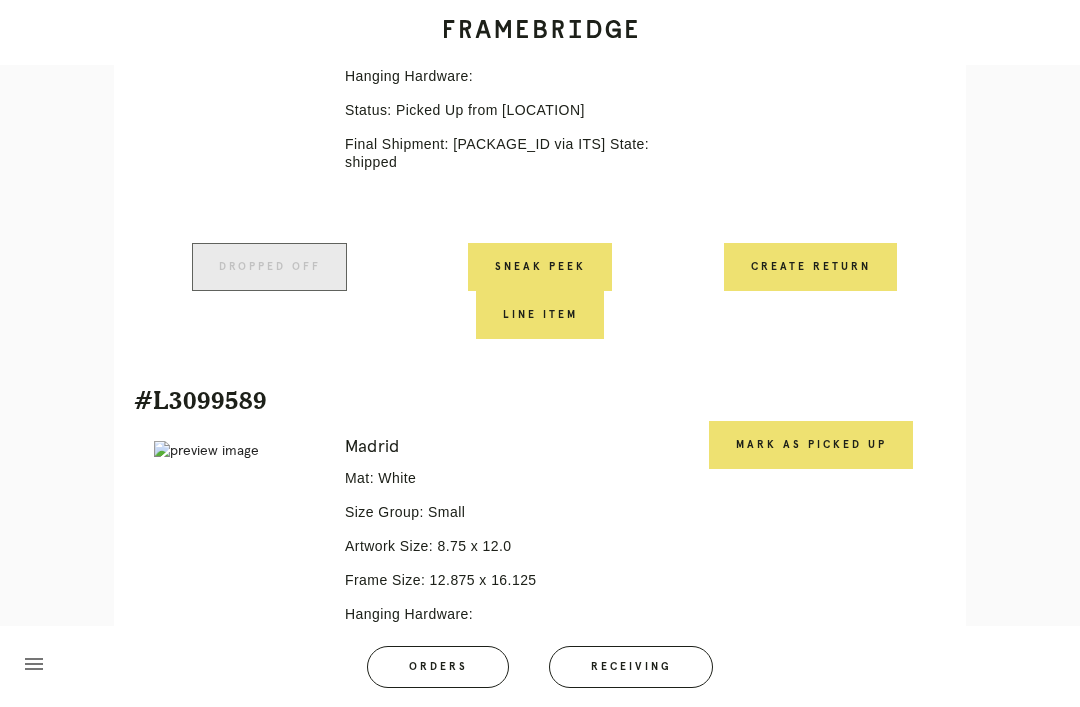 click on "Mark as Picked Up" at bounding box center [811, 445] 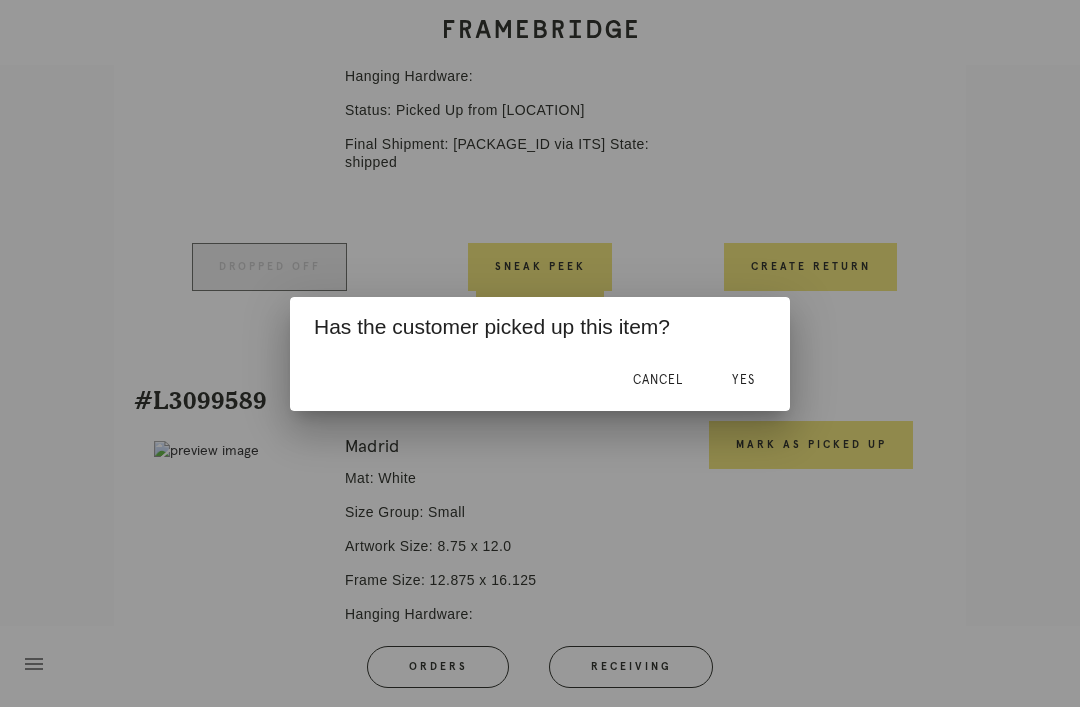 click on "Yes" at bounding box center [743, 381] 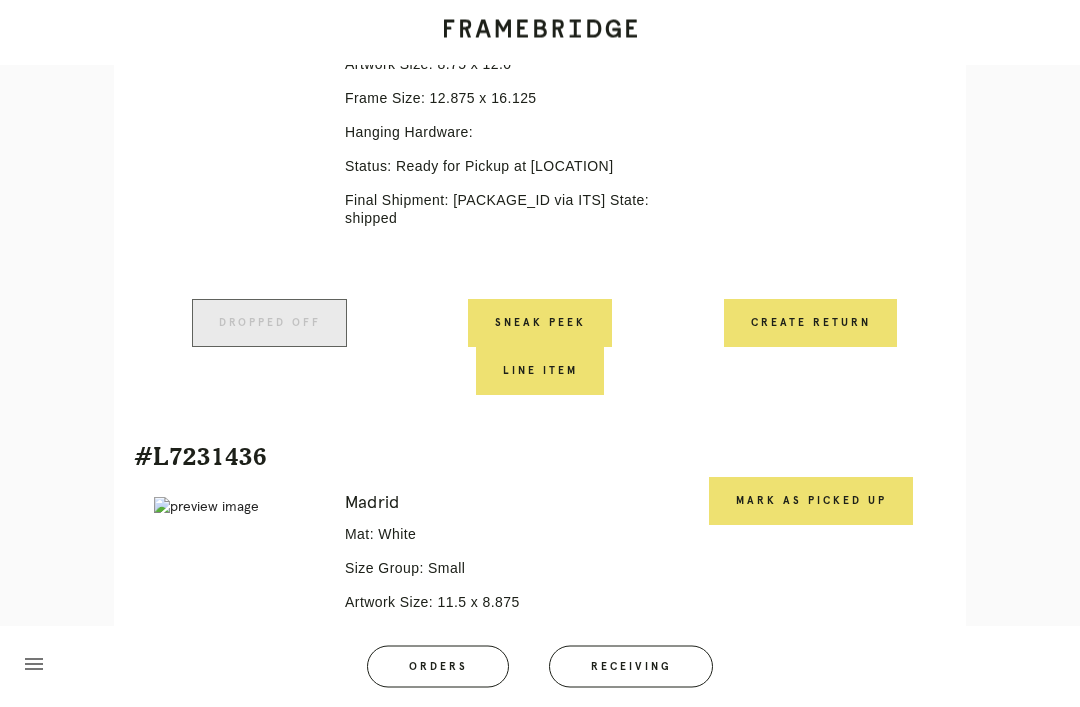 click on "Mark as Picked Up" at bounding box center [811, 502] 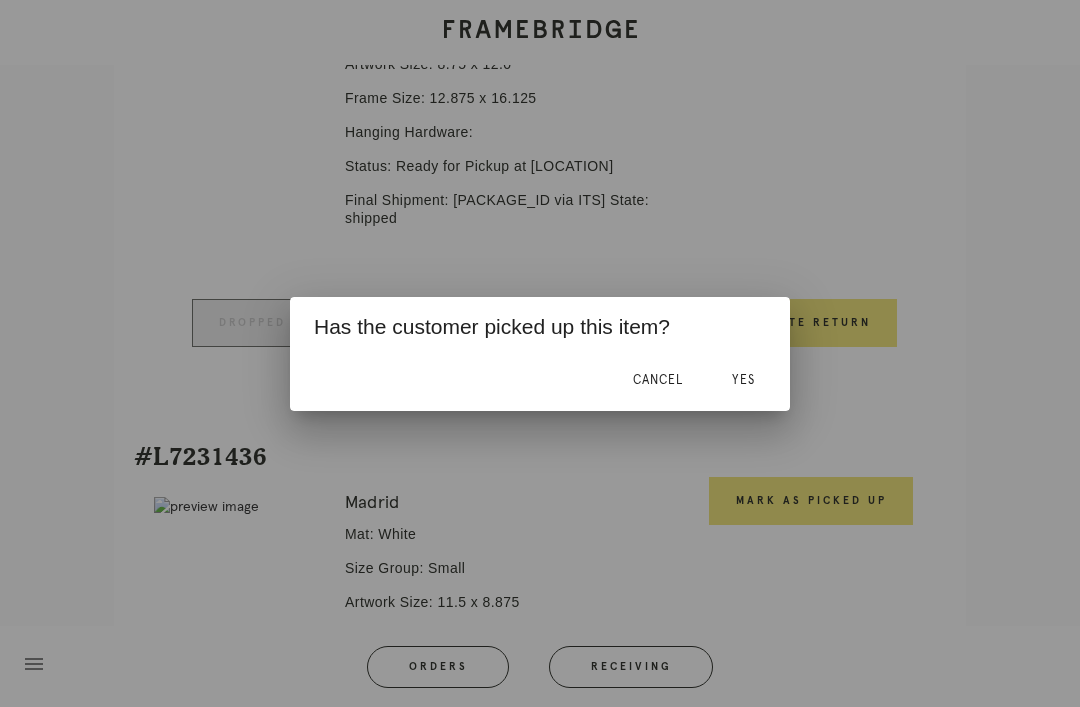click on "Yes" at bounding box center [743, 380] 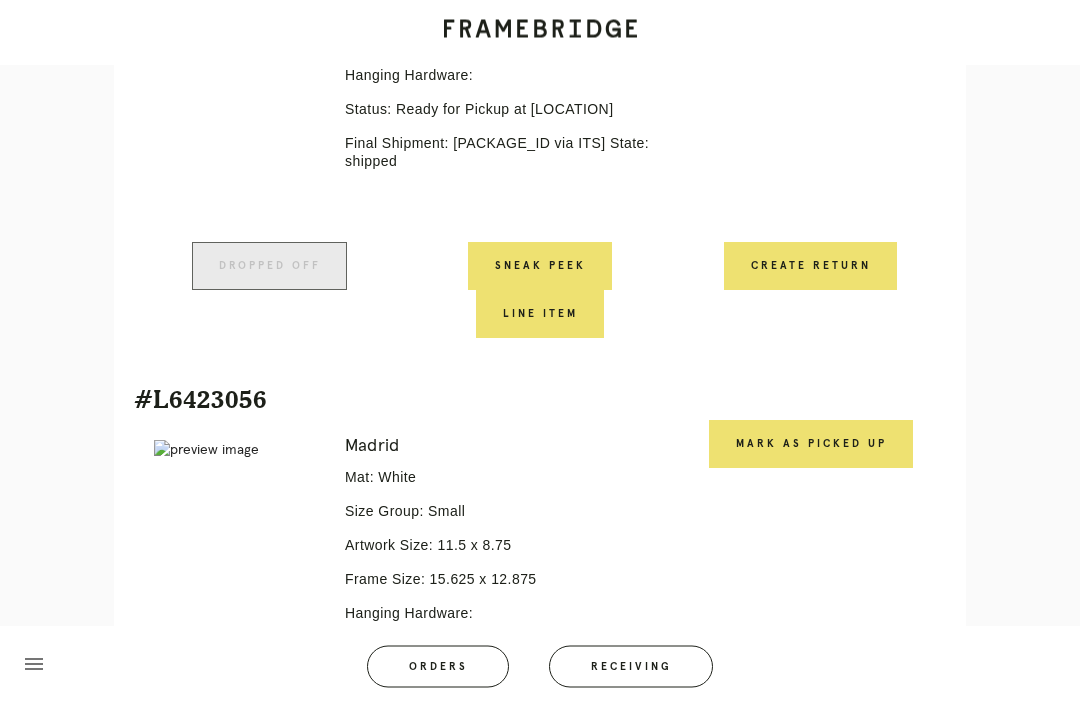 click on "Mark as Picked Up" at bounding box center [811, 445] 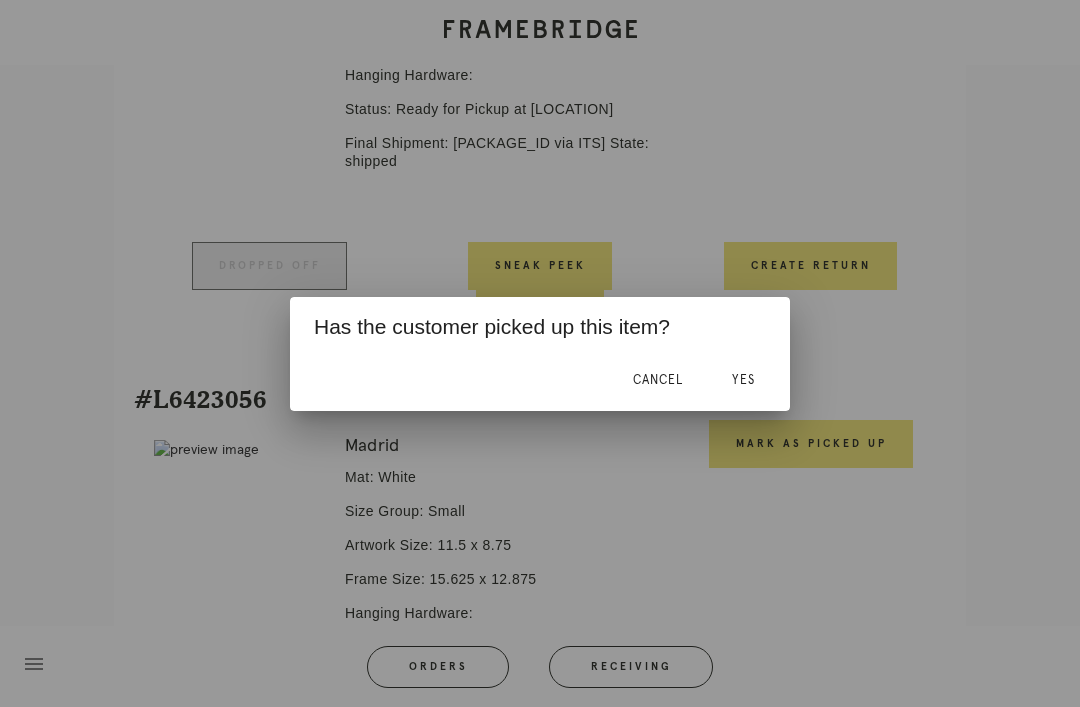 click on "Yes" at bounding box center (743, 380) 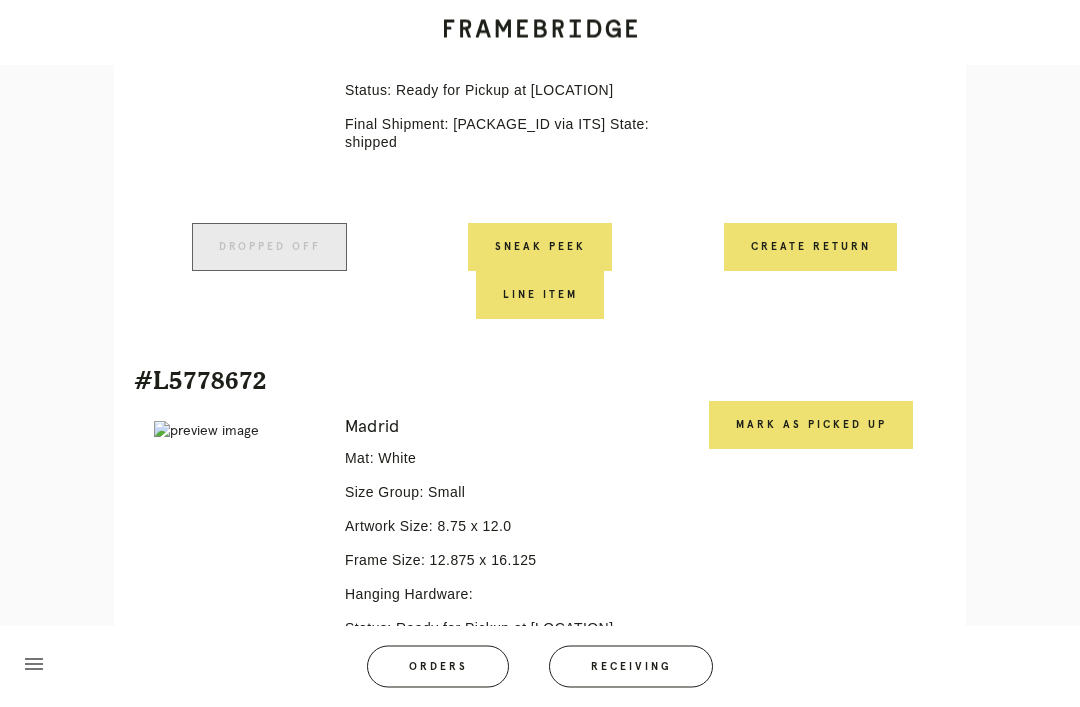 click on "Mark as Picked Up" at bounding box center [811, 426] 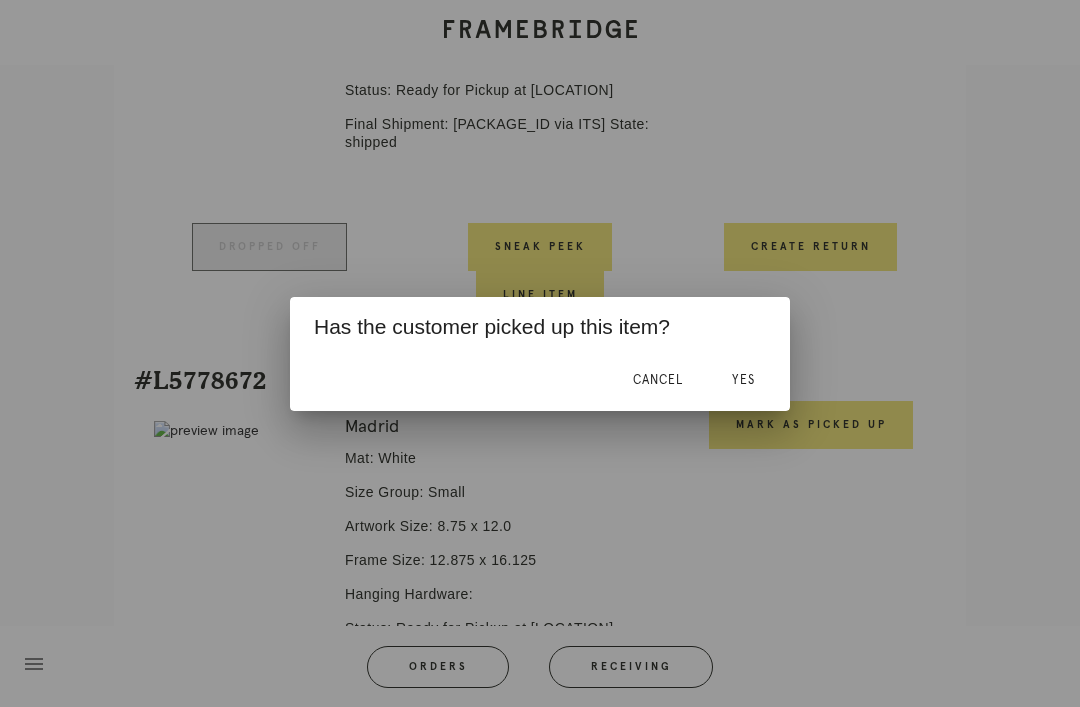 click on "Yes" at bounding box center [743, 381] 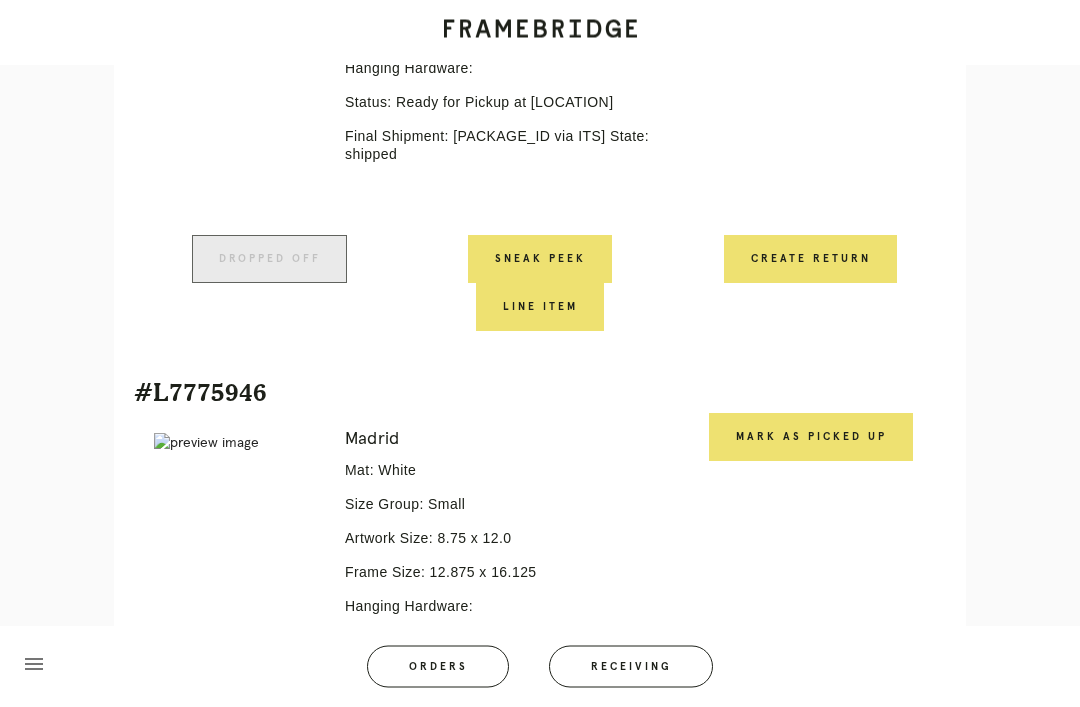 scroll, scrollTop: 3451, scrollLeft: 0, axis: vertical 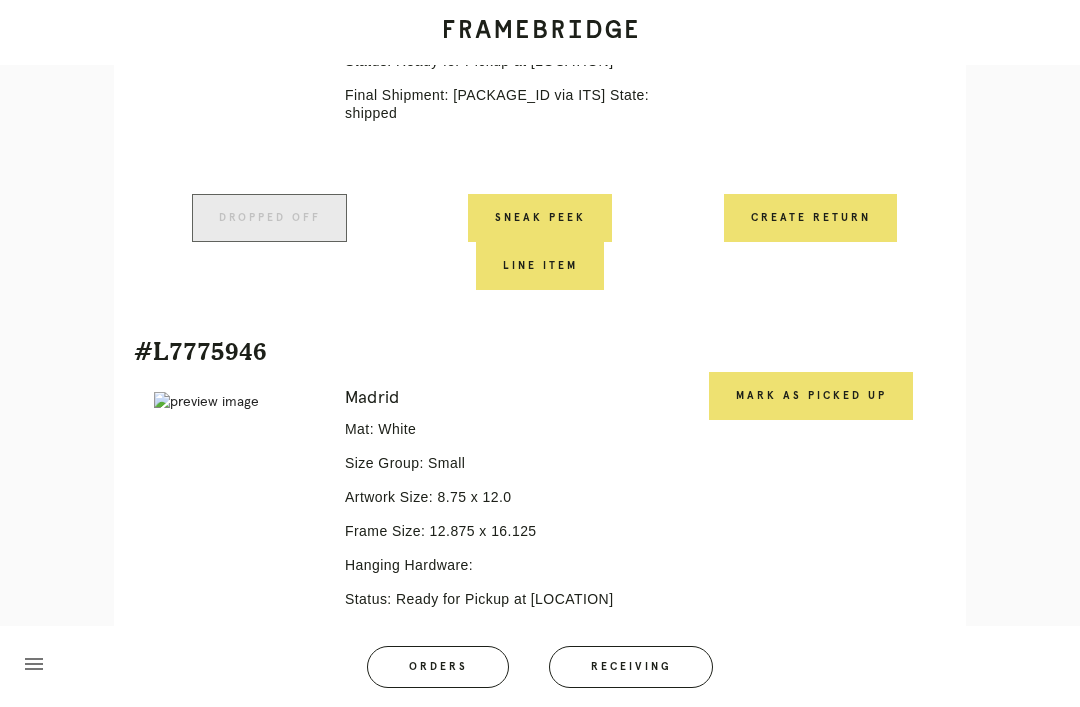 click on "Mark as Picked Up" at bounding box center (811, 396) 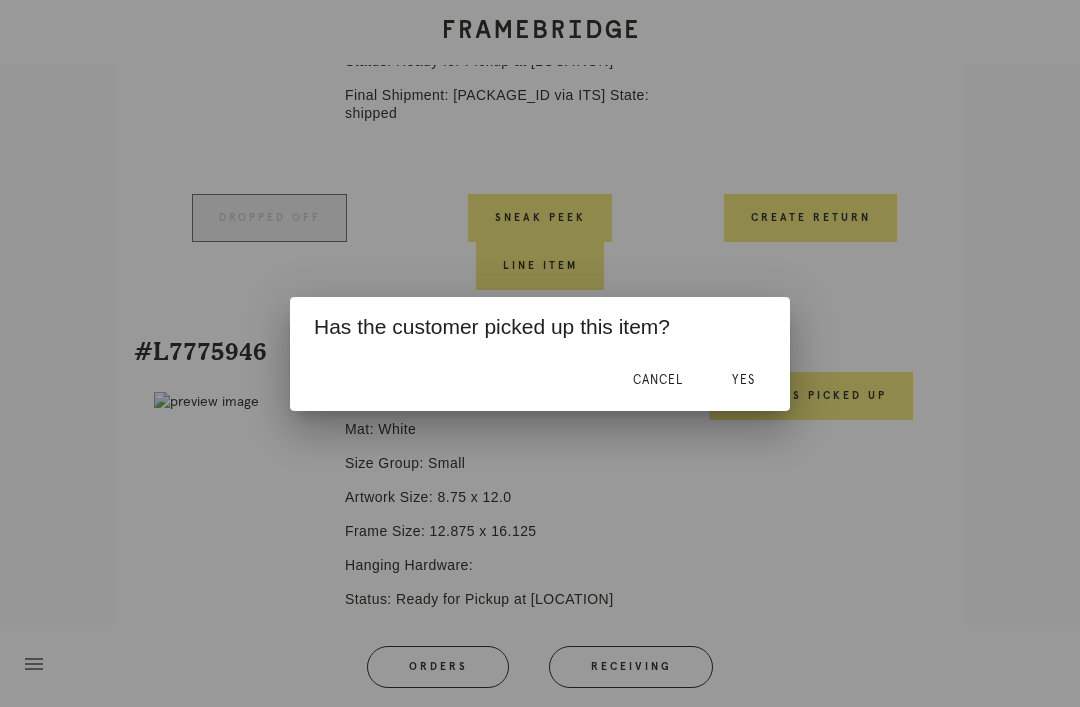 click on "Yes" at bounding box center [743, 381] 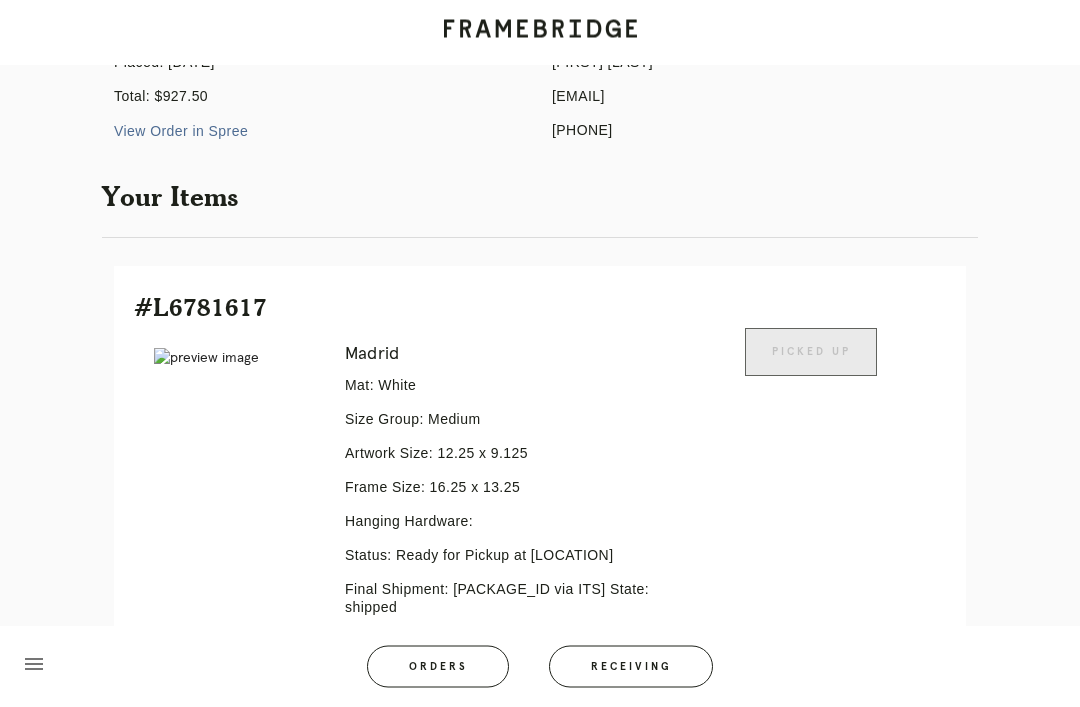 scroll, scrollTop: 0, scrollLeft: 0, axis: both 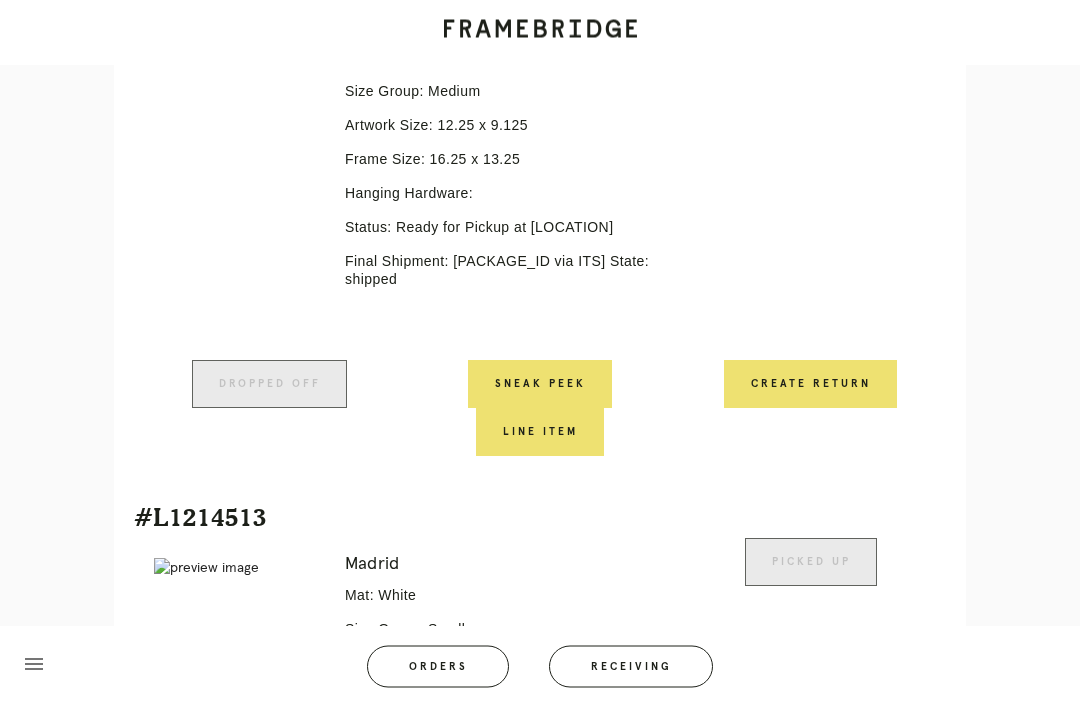 click on "Receiving" at bounding box center [631, 667] 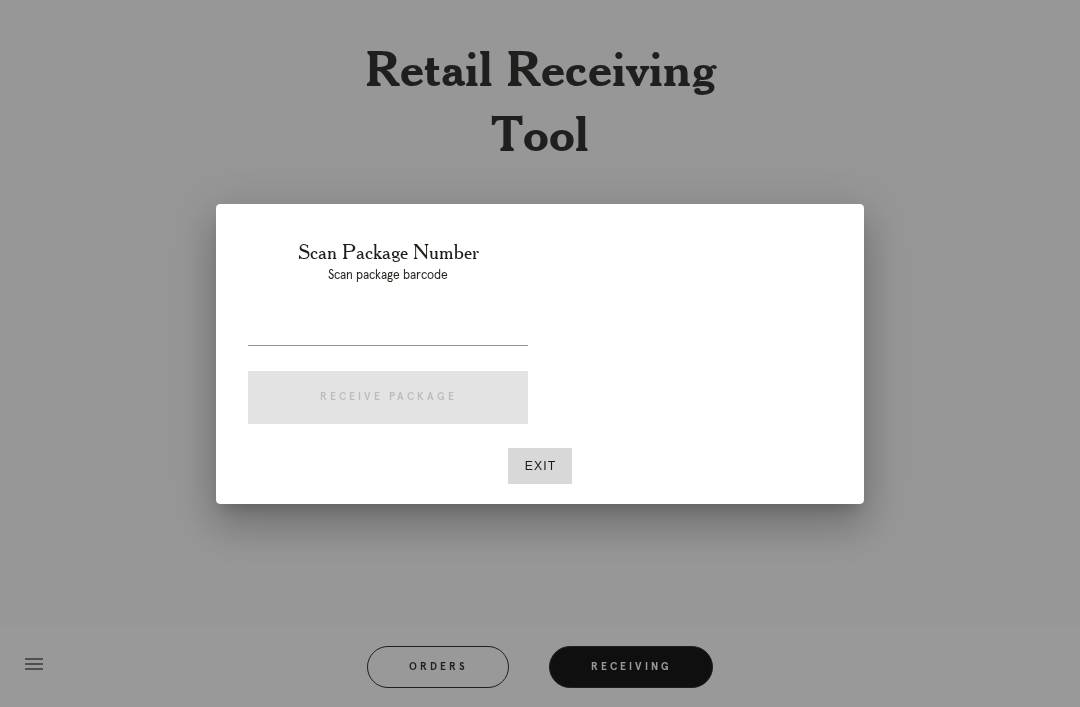 scroll, scrollTop: 50, scrollLeft: 0, axis: vertical 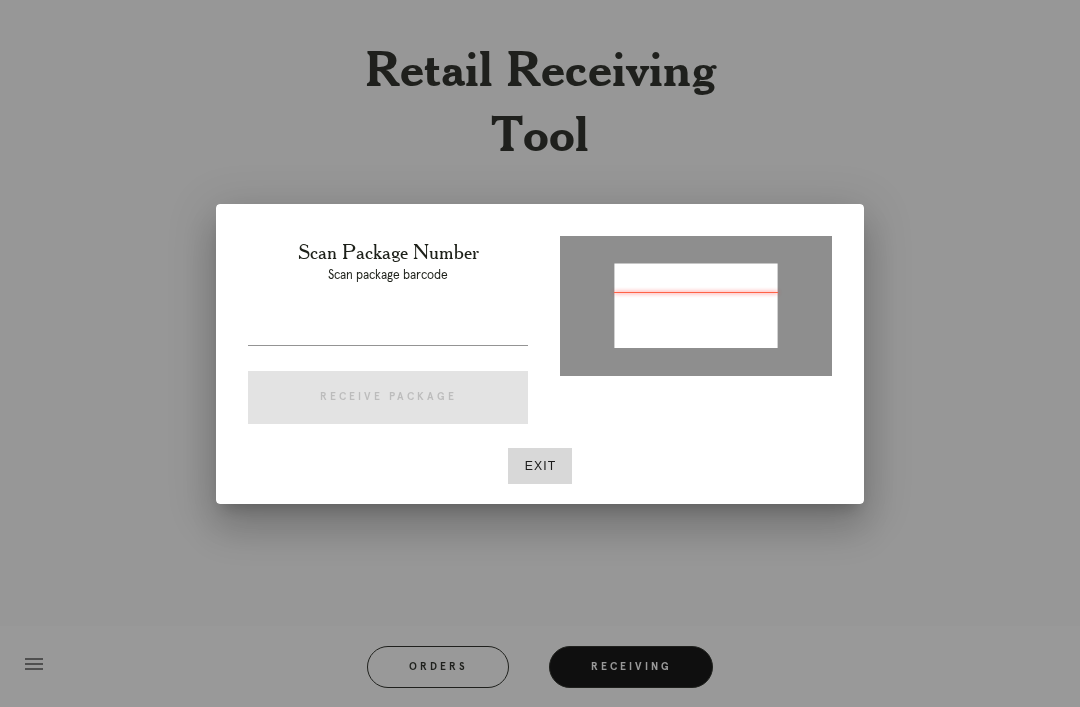 type on "P345195847523741" 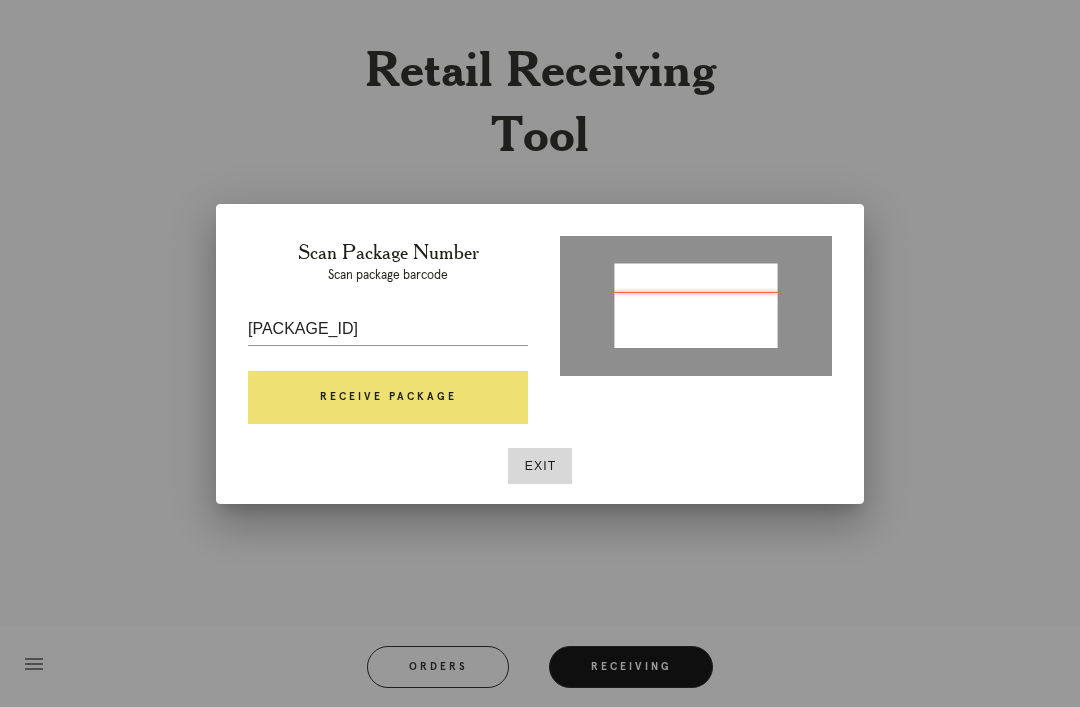 click on "Receive Package" at bounding box center [388, 398] 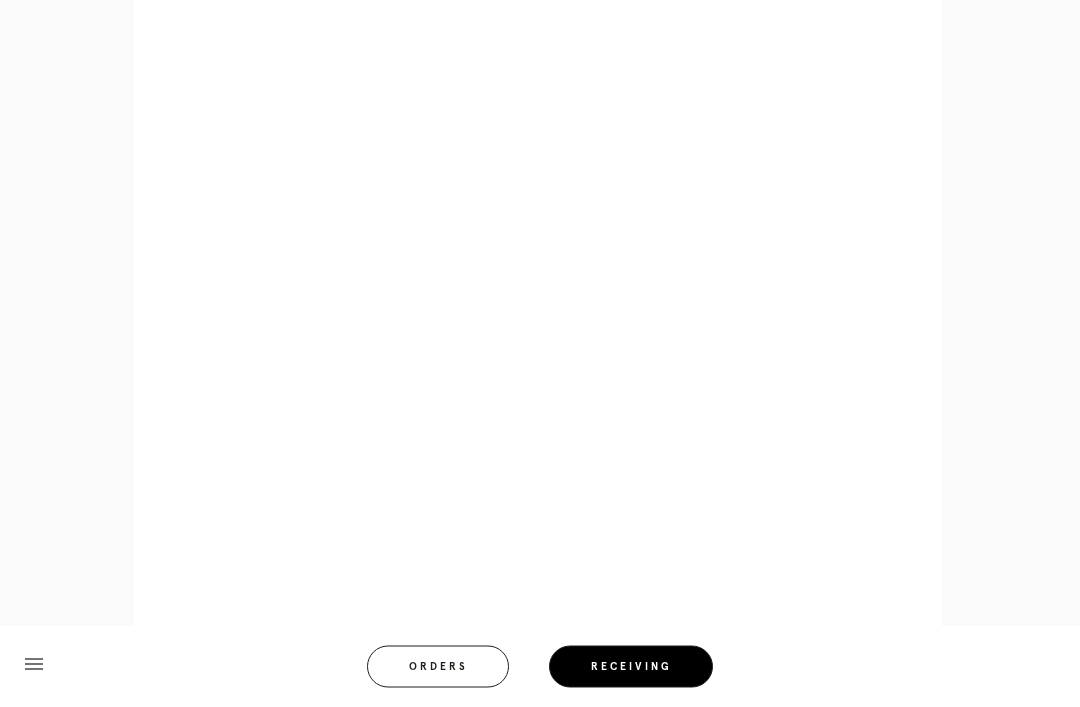 scroll, scrollTop: 892, scrollLeft: 0, axis: vertical 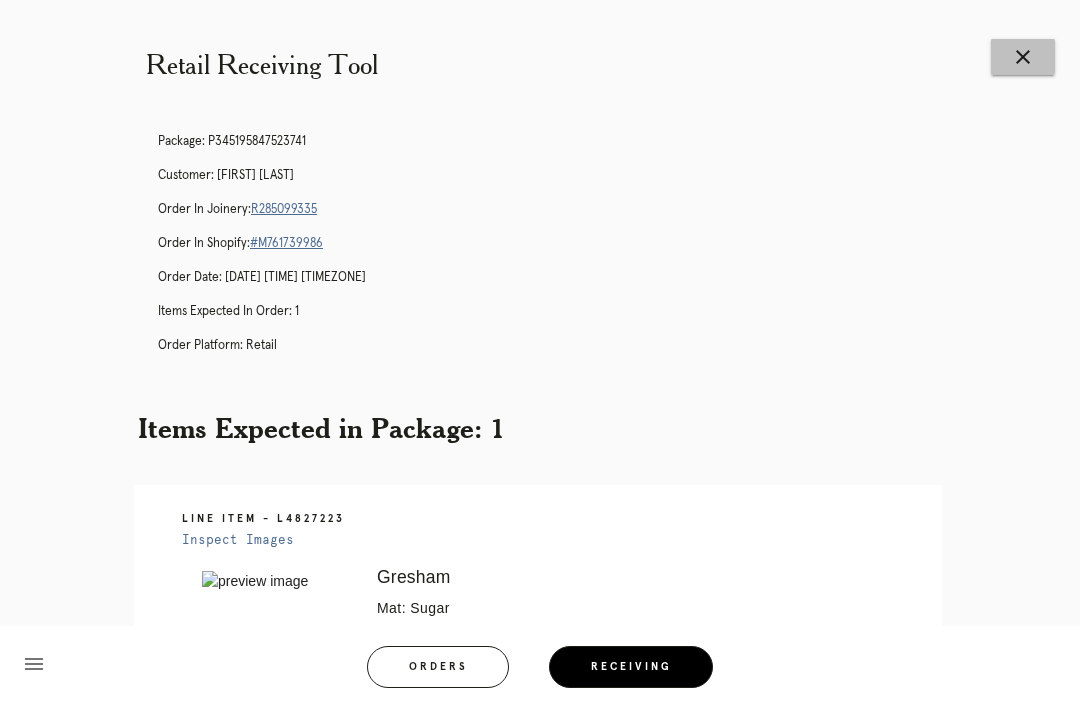 click on "close" at bounding box center [1023, 57] 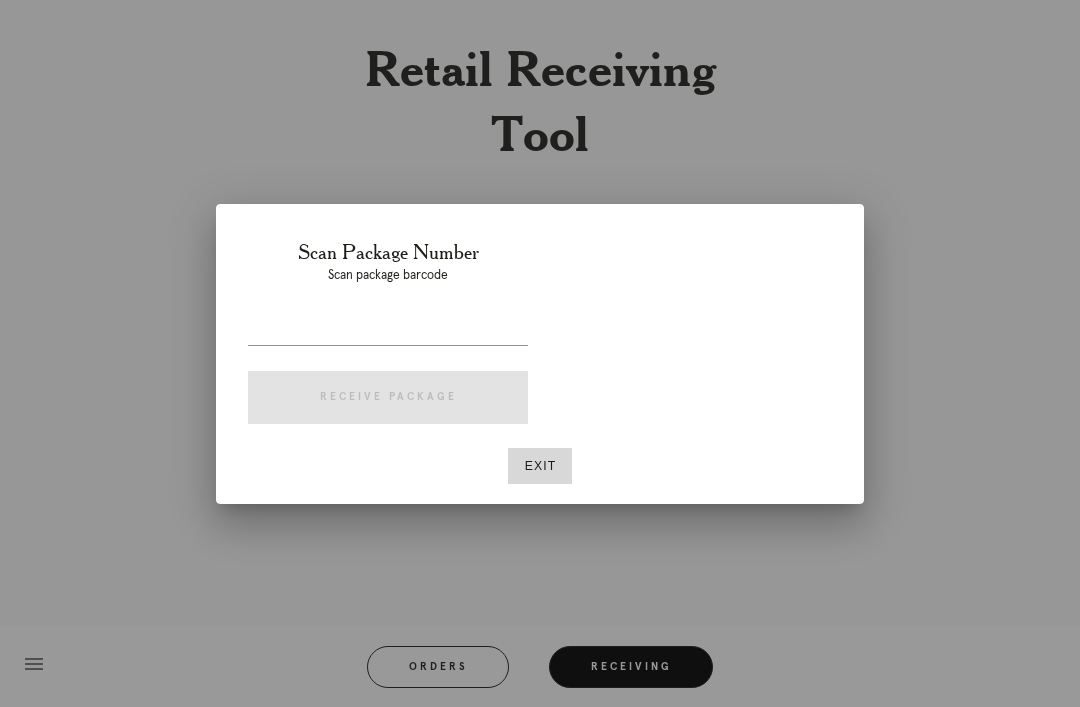 scroll, scrollTop: 0, scrollLeft: 0, axis: both 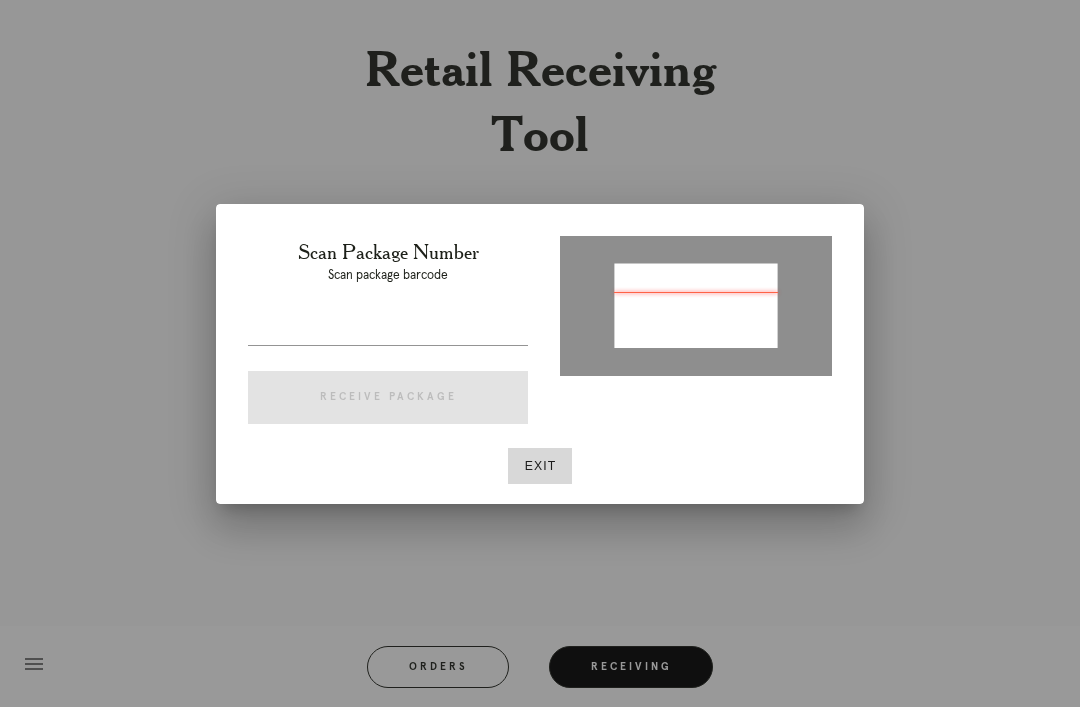 type on "[CREDIT CARD]" 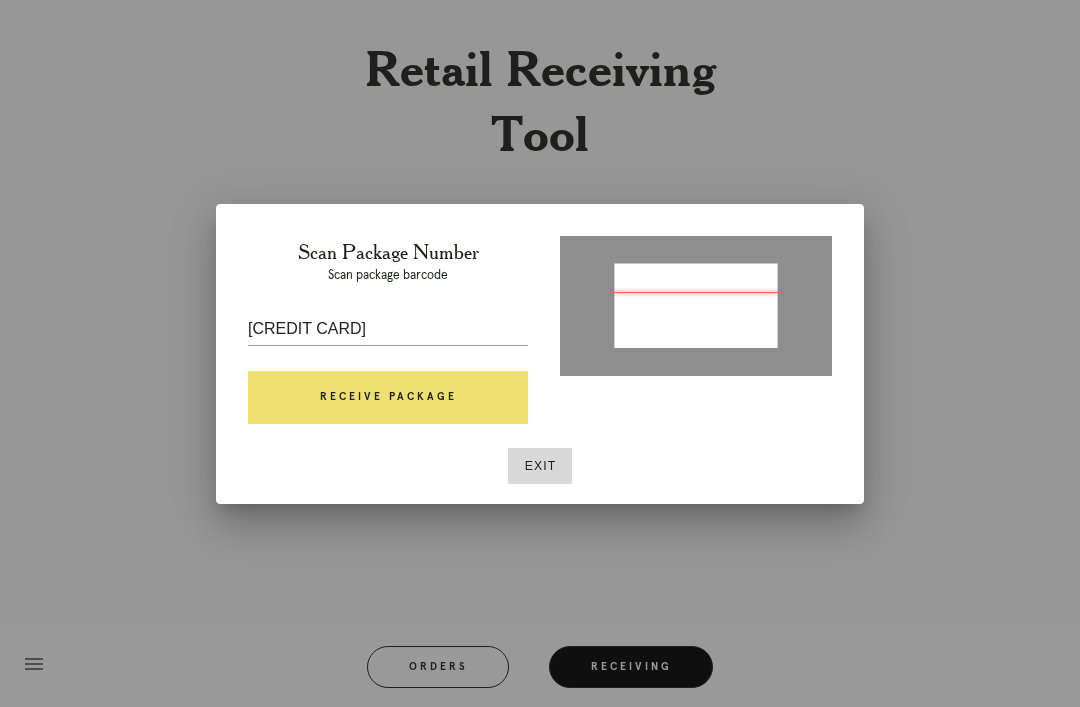 click on "Receive Package" at bounding box center [388, 398] 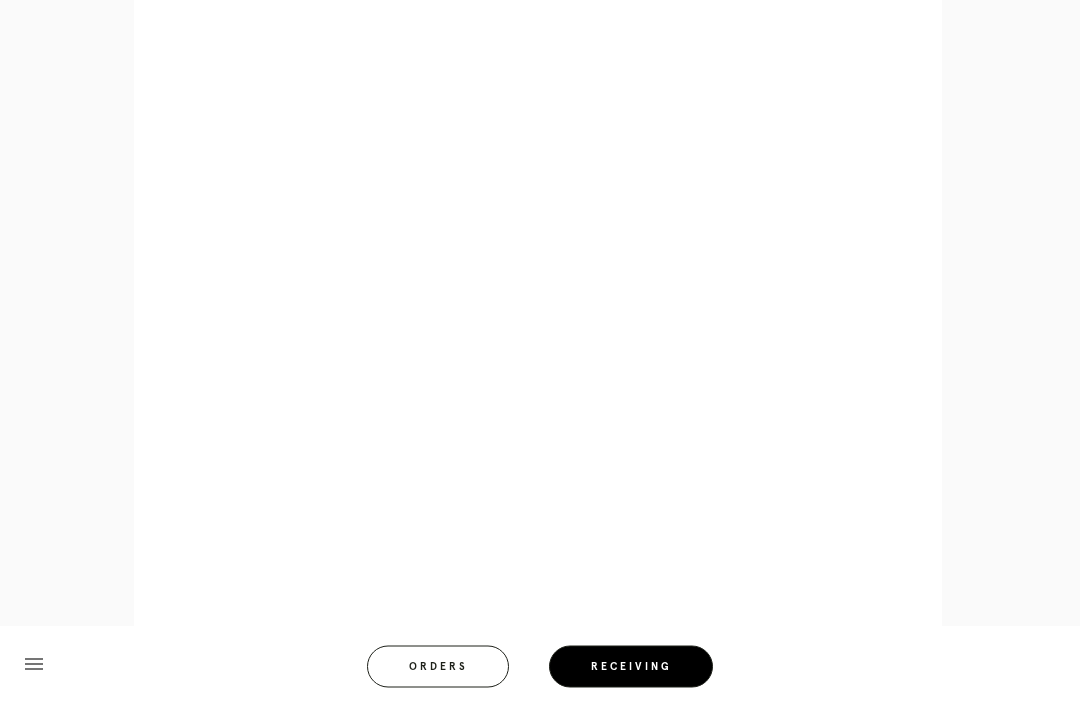 scroll, scrollTop: 858, scrollLeft: 0, axis: vertical 